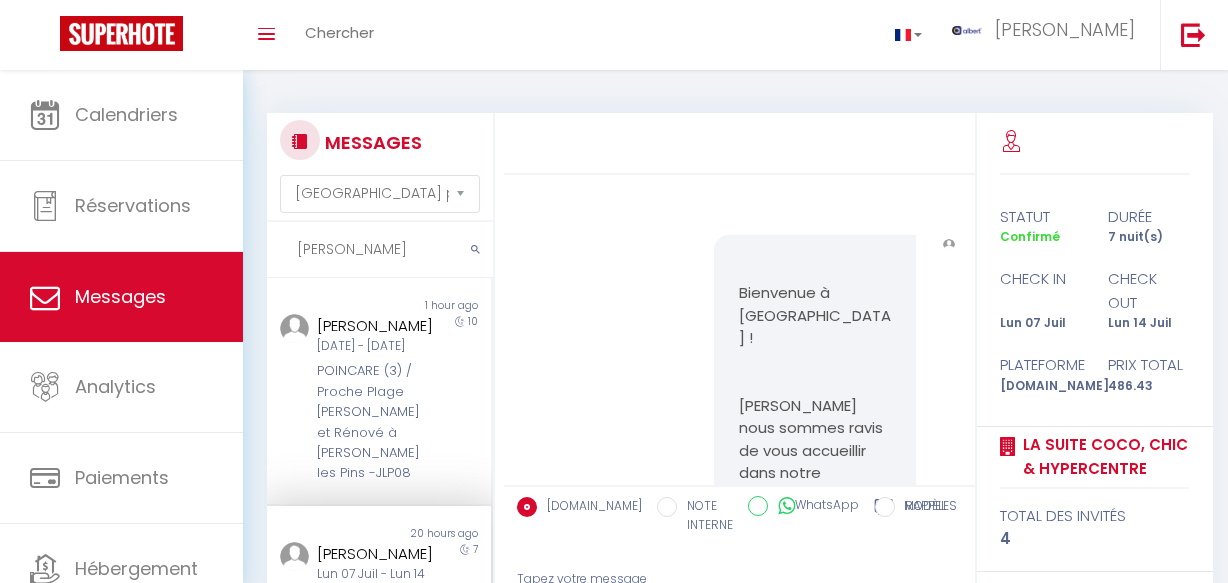 select on "message" 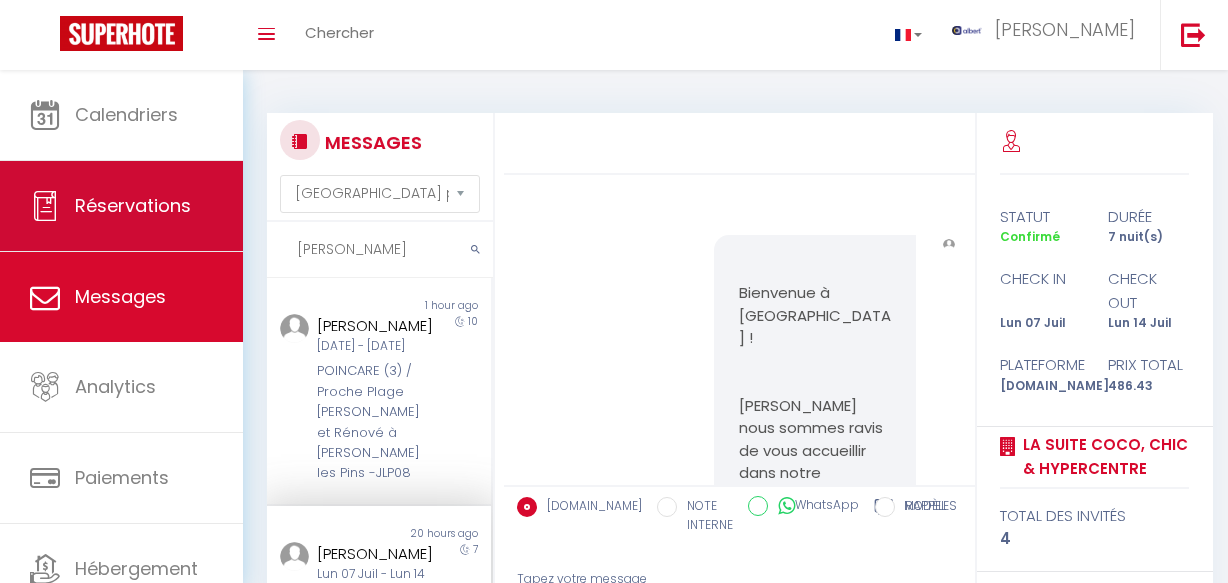 scroll, scrollTop: 0, scrollLeft: 0, axis: both 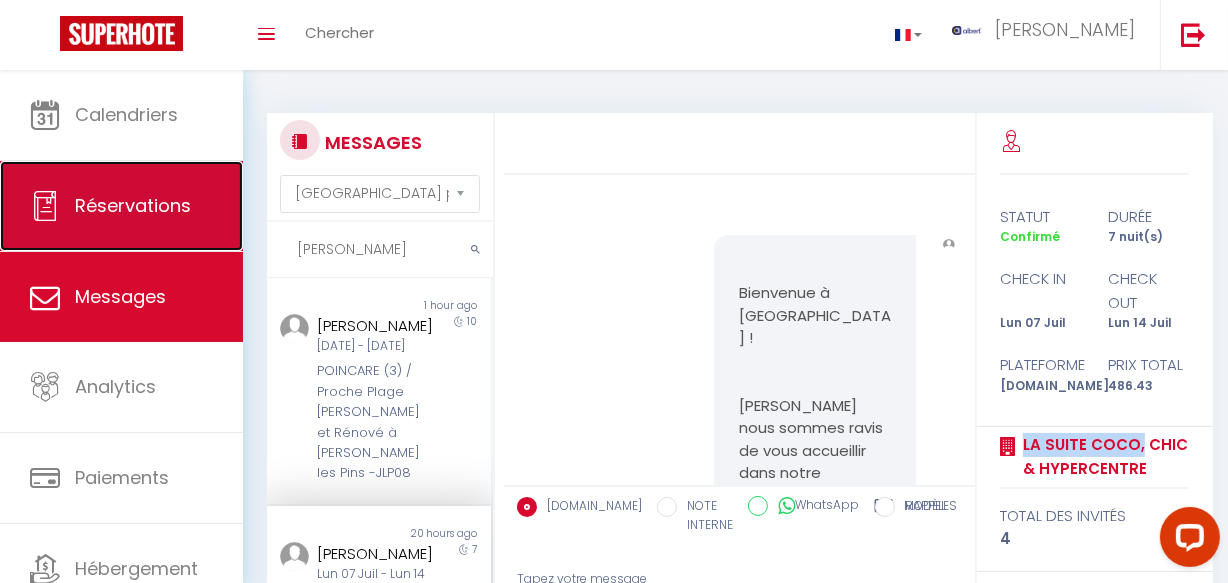 drag, startPoint x: 131, startPoint y: 226, endPoint x: 134, endPoint y: 208, distance: 18.248287 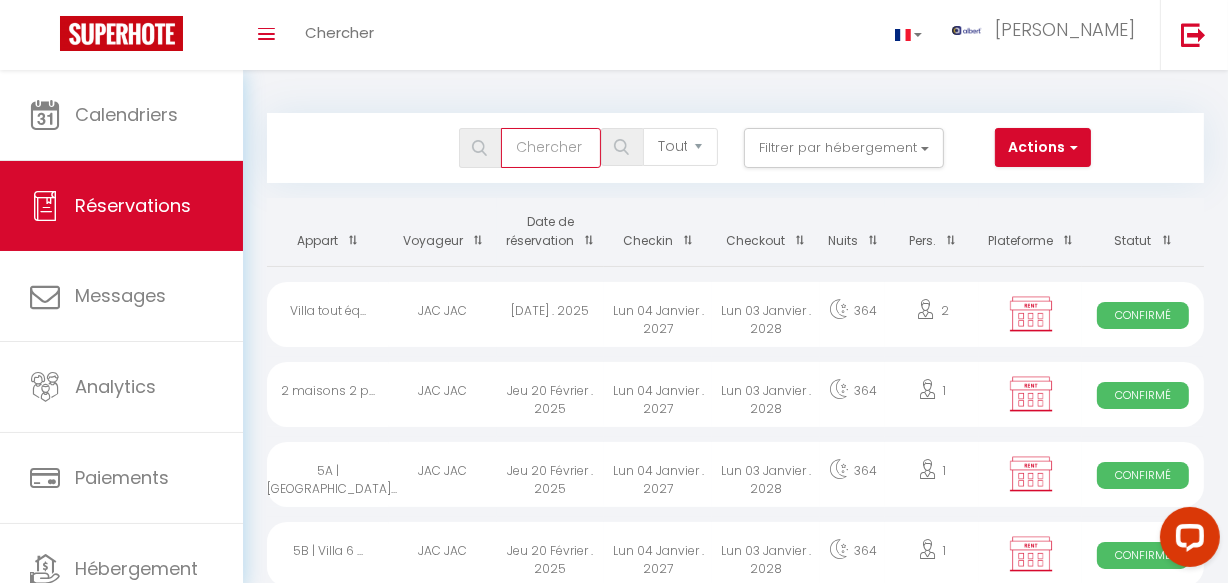 click at bounding box center (551, 148) 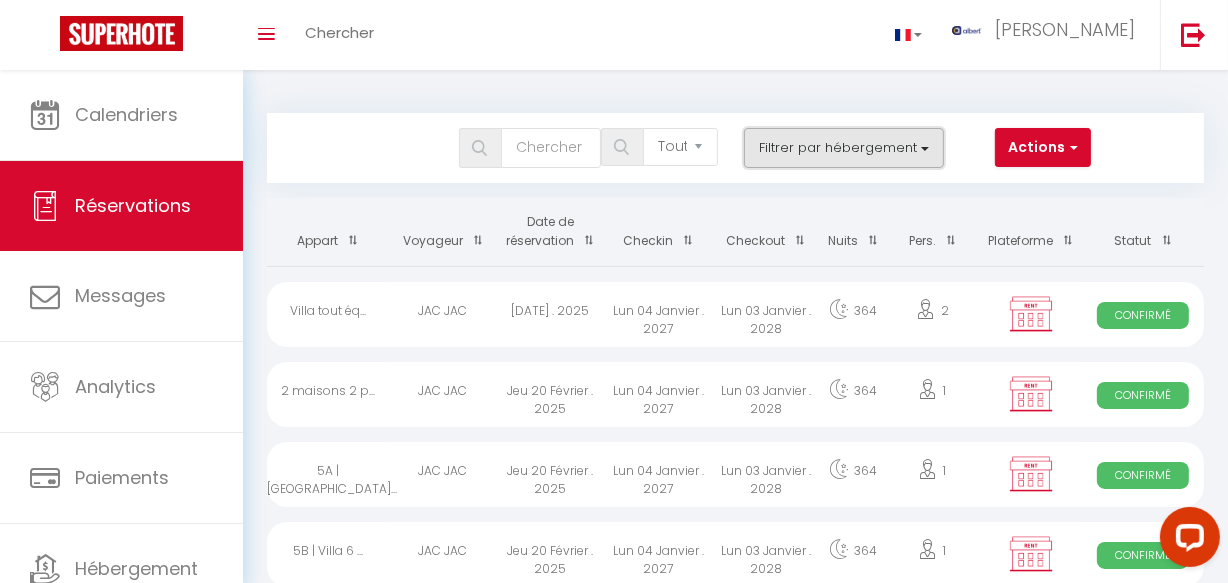 click on "Filtrer par hébergement" at bounding box center (844, 148) 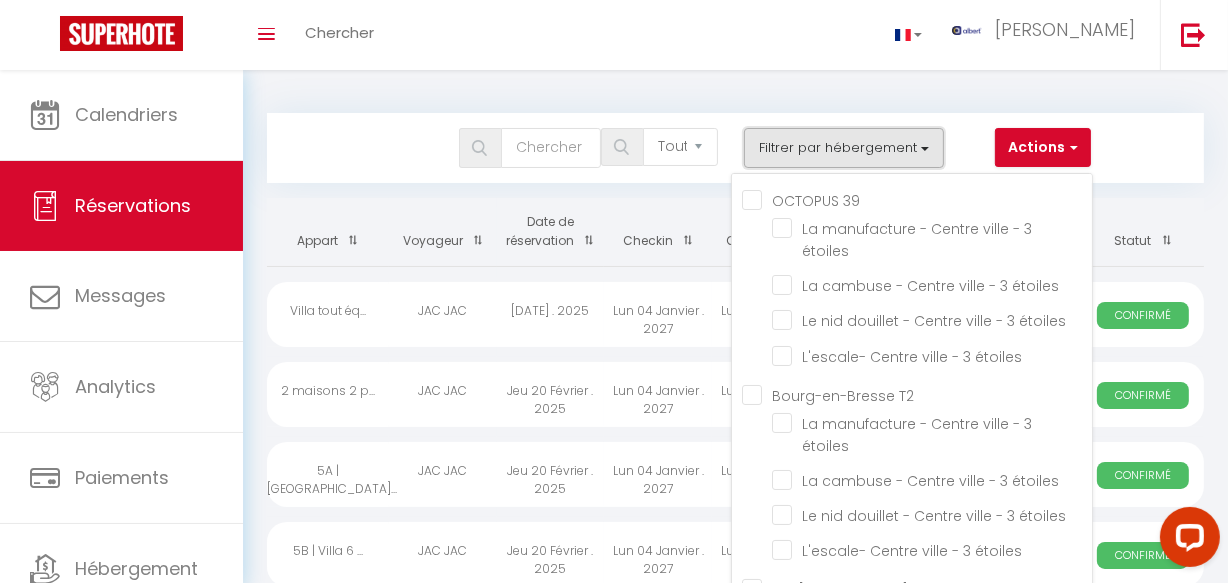 type 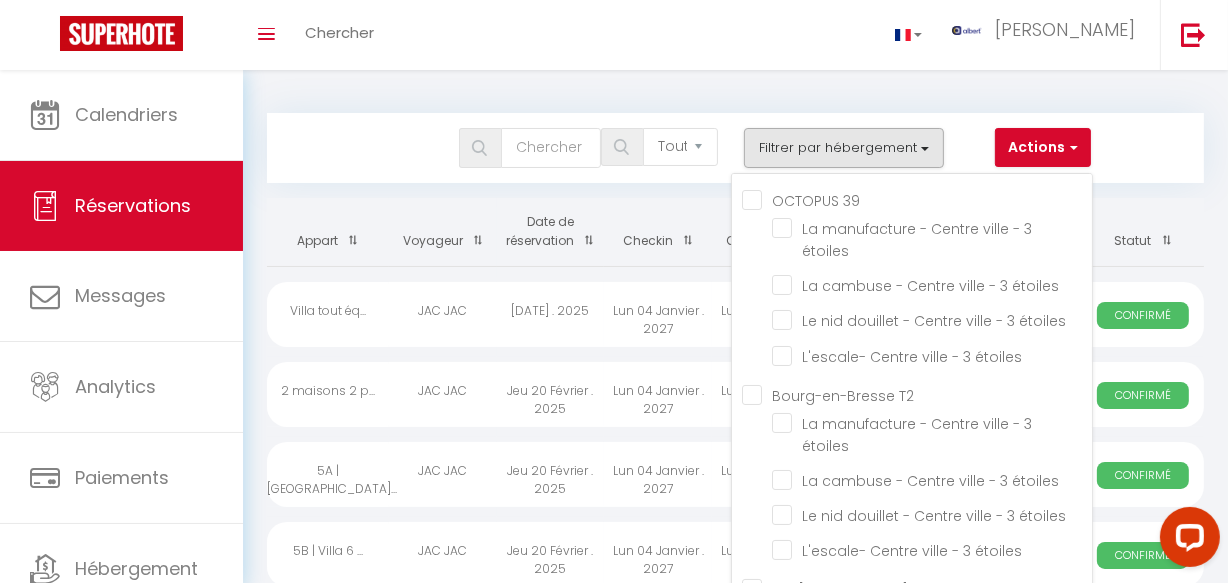 scroll, scrollTop: 22625, scrollLeft: 0, axis: vertical 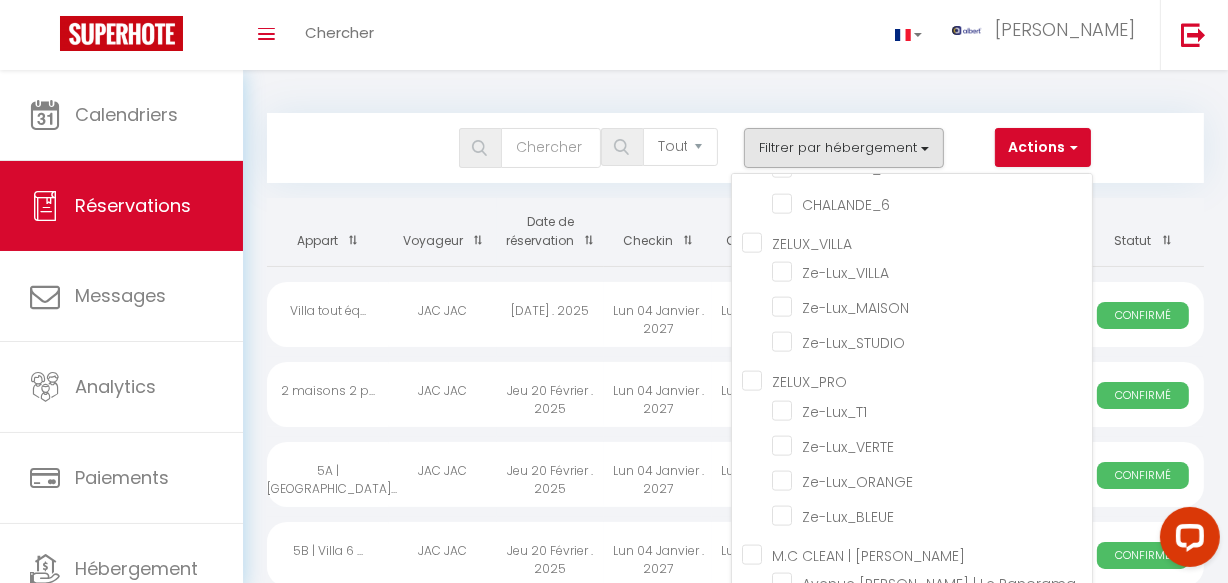 click on "CHALANDE_2" at bounding box center [932, 62] 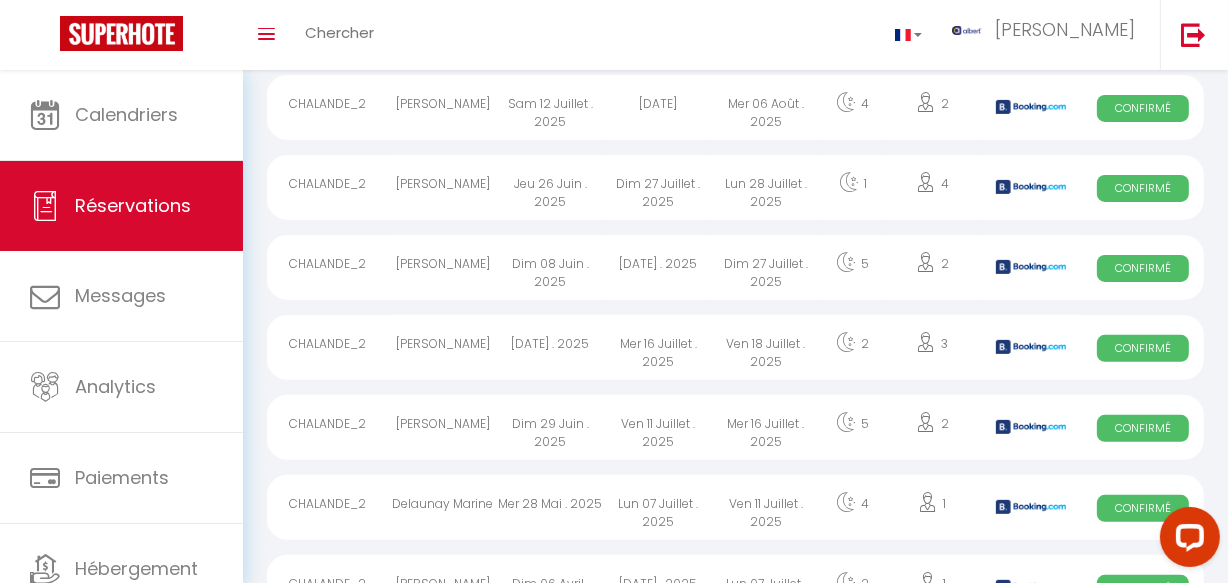 scroll, scrollTop: 545, scrollLeft: 0, axis: vertical 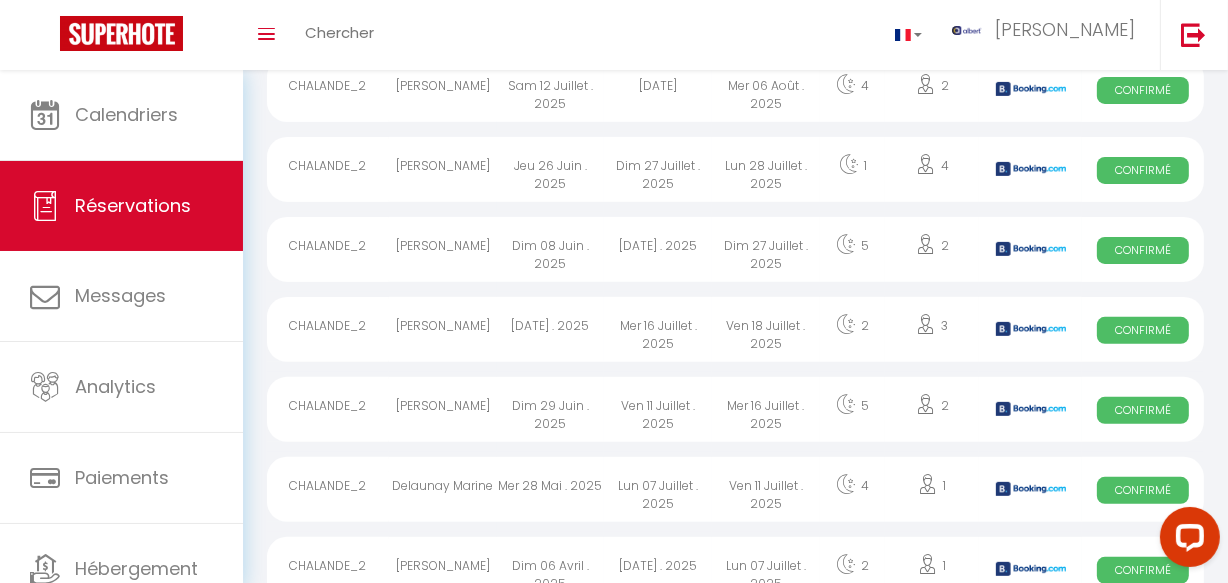 click on "Dim 08 Juin . 2025" at bounding box center (551, 249) 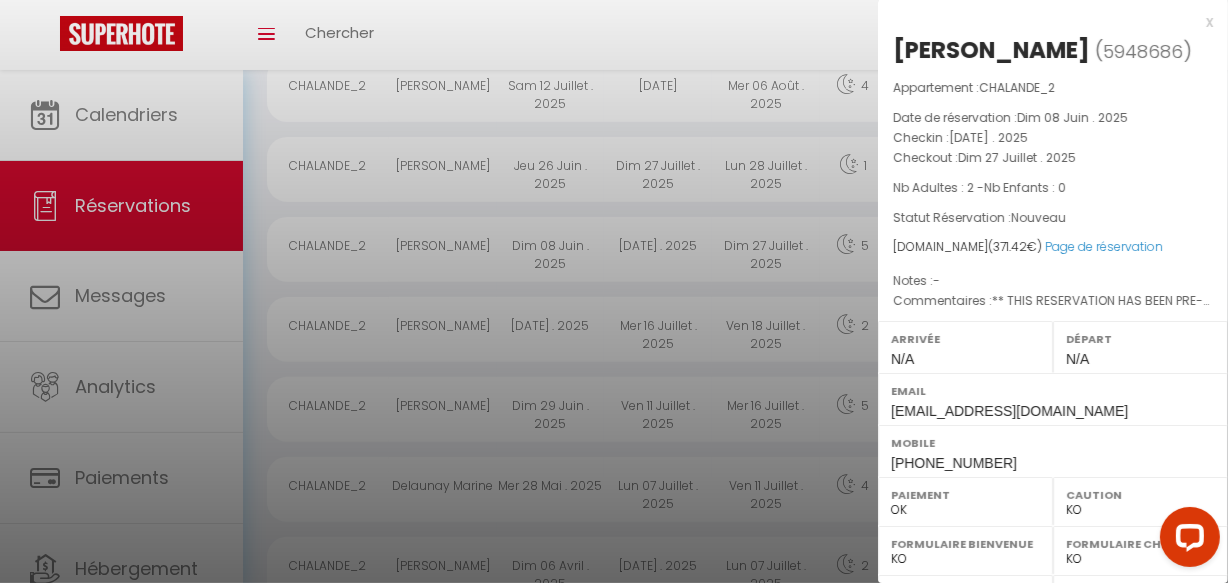 click at bounding box center (614, 291) 